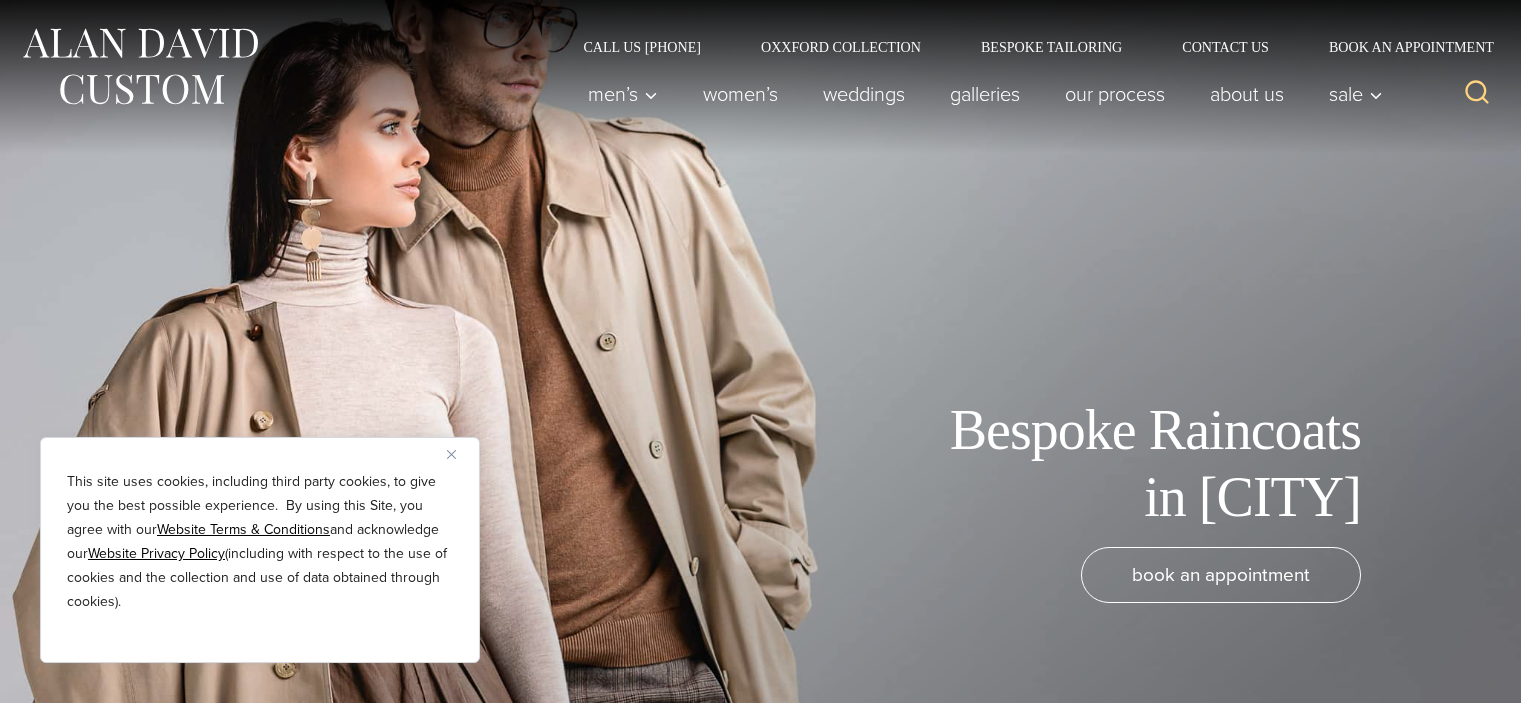 scroll, scrollTop: 0, scrollLeft: 0, axis: both 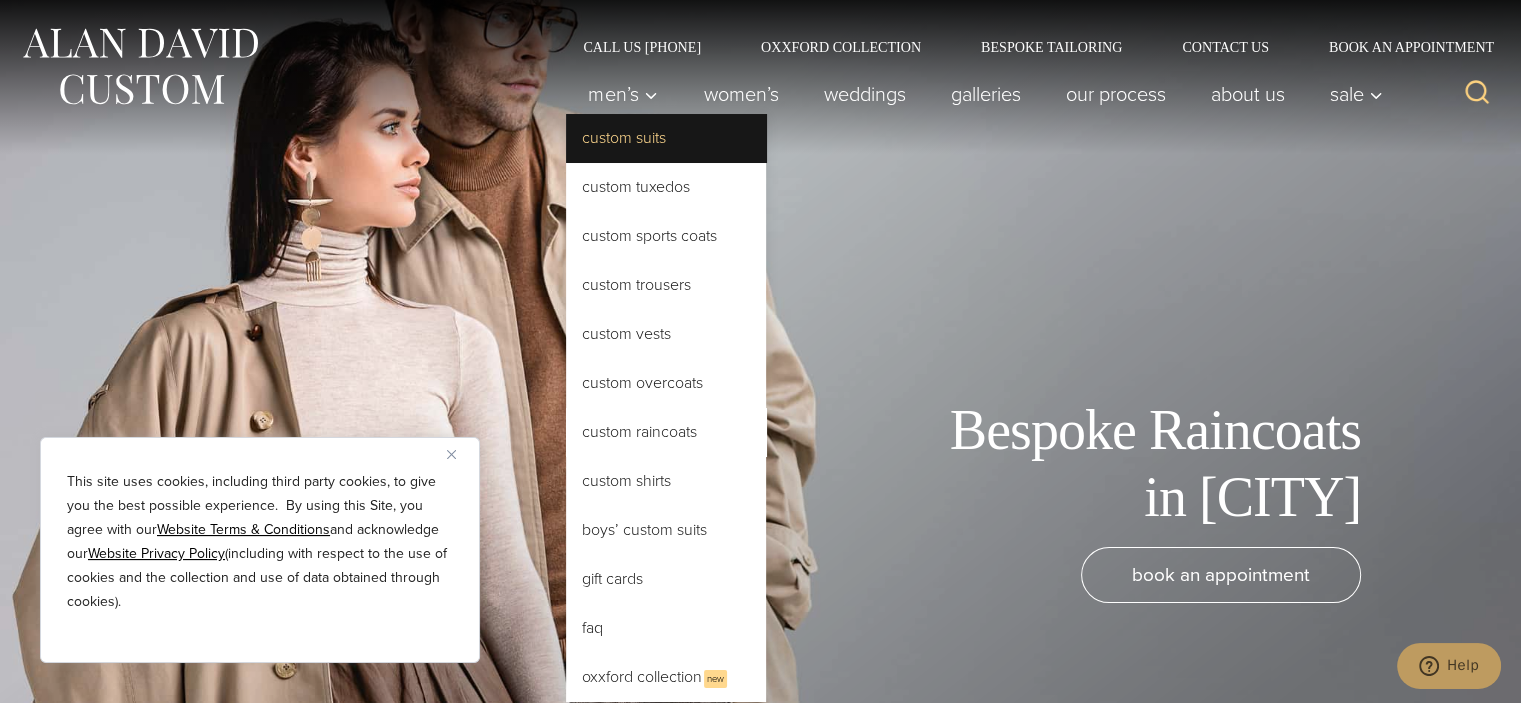 click on "Custom Suits" at bounding box center [666, 138] 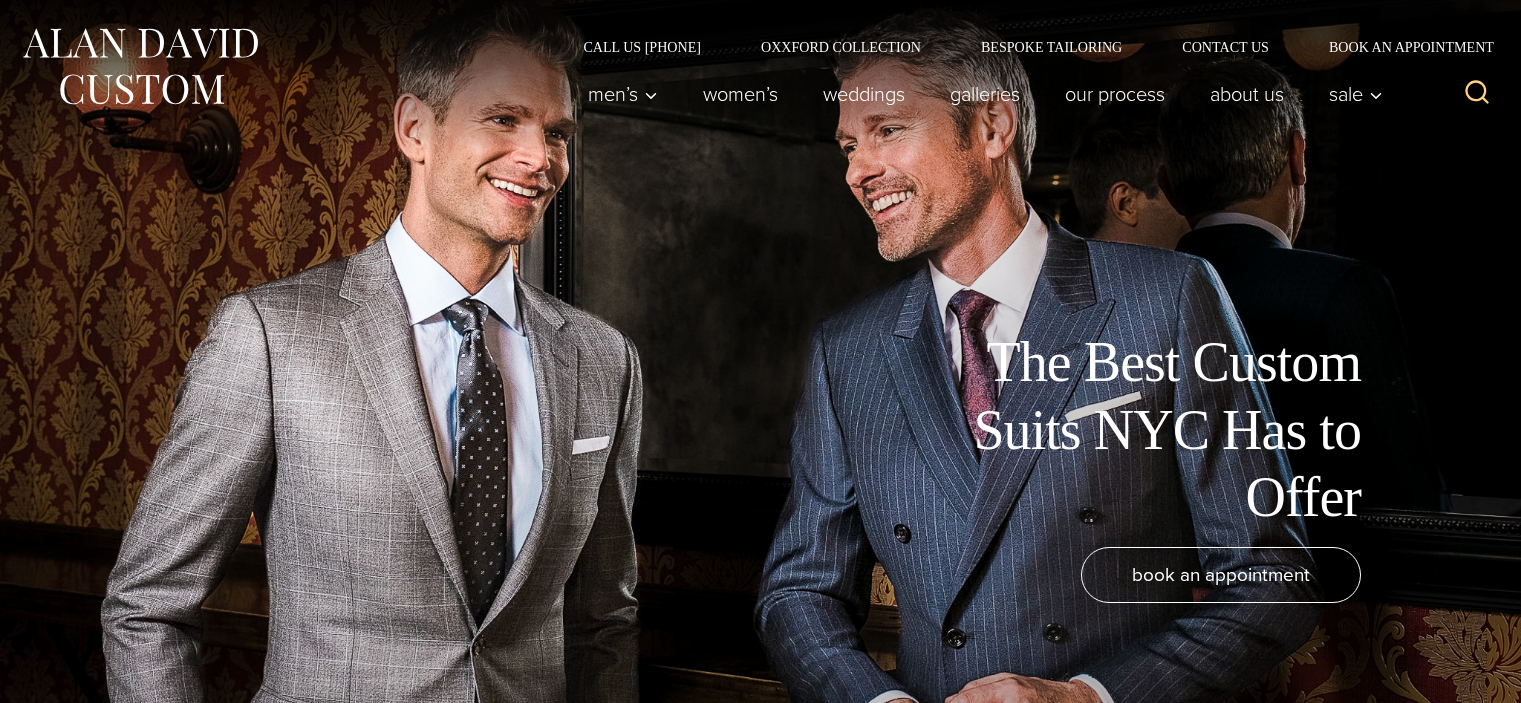 scroll, scrollTop: 0, scrollLeft: 0, axis: both 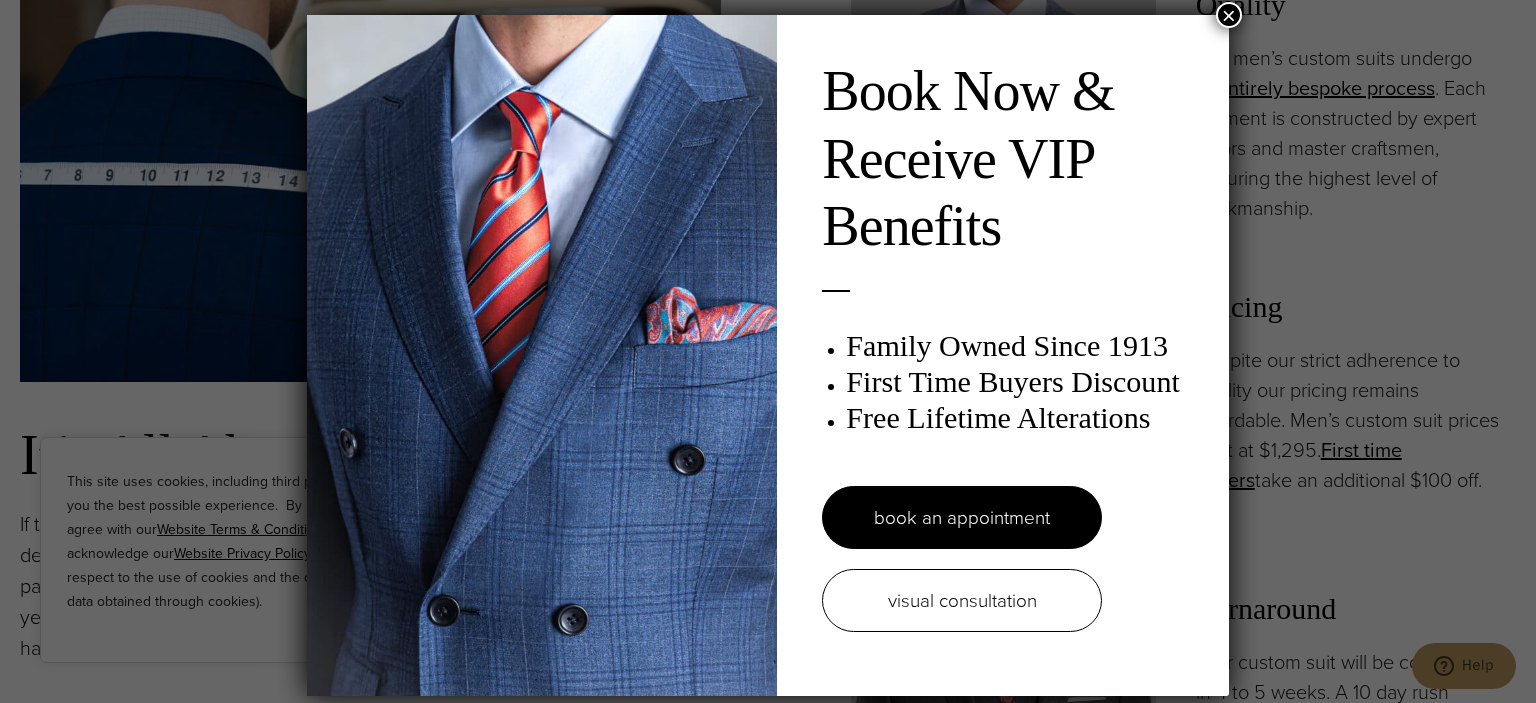 click on "×" at bounding box center (1229, 15) 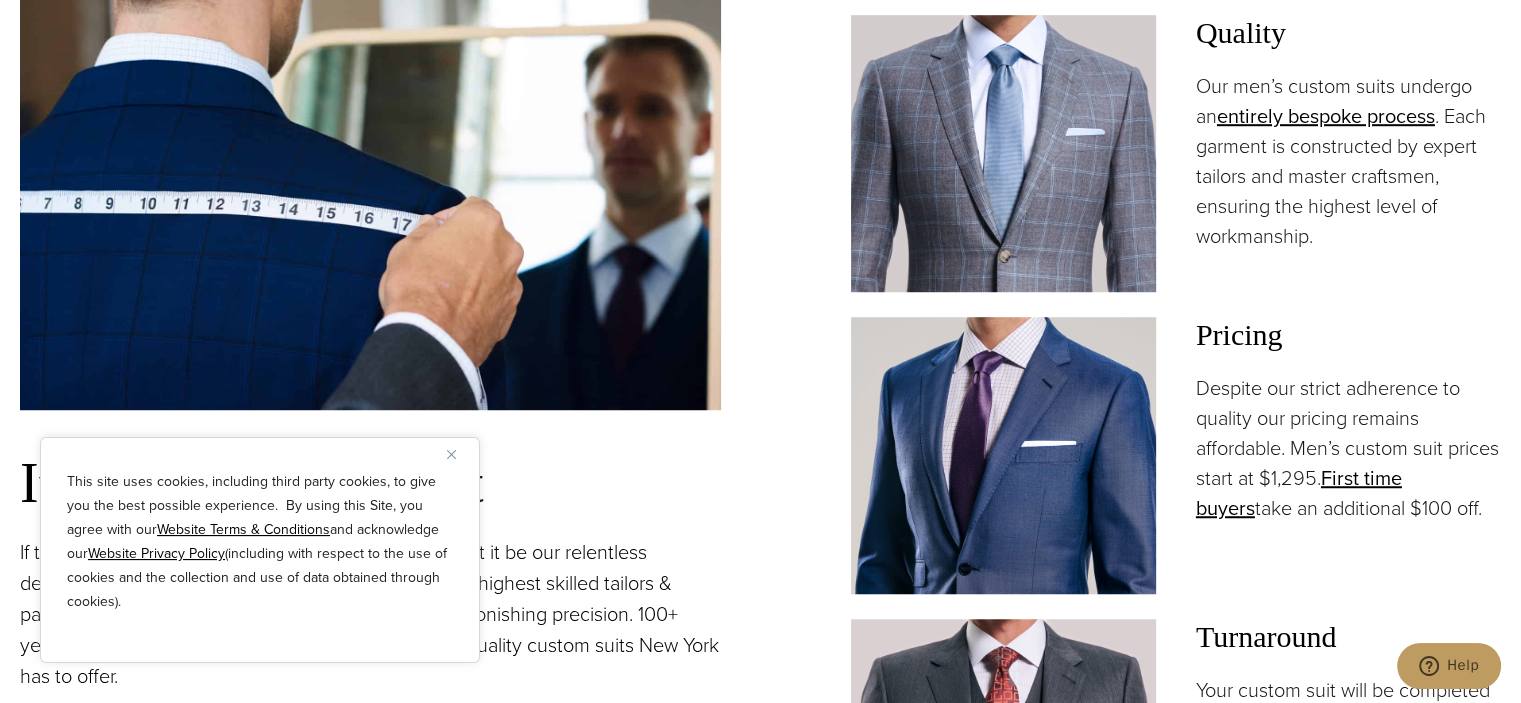 scroll, scrollTop: 1400, scrollLeft: 0, axis: vertical 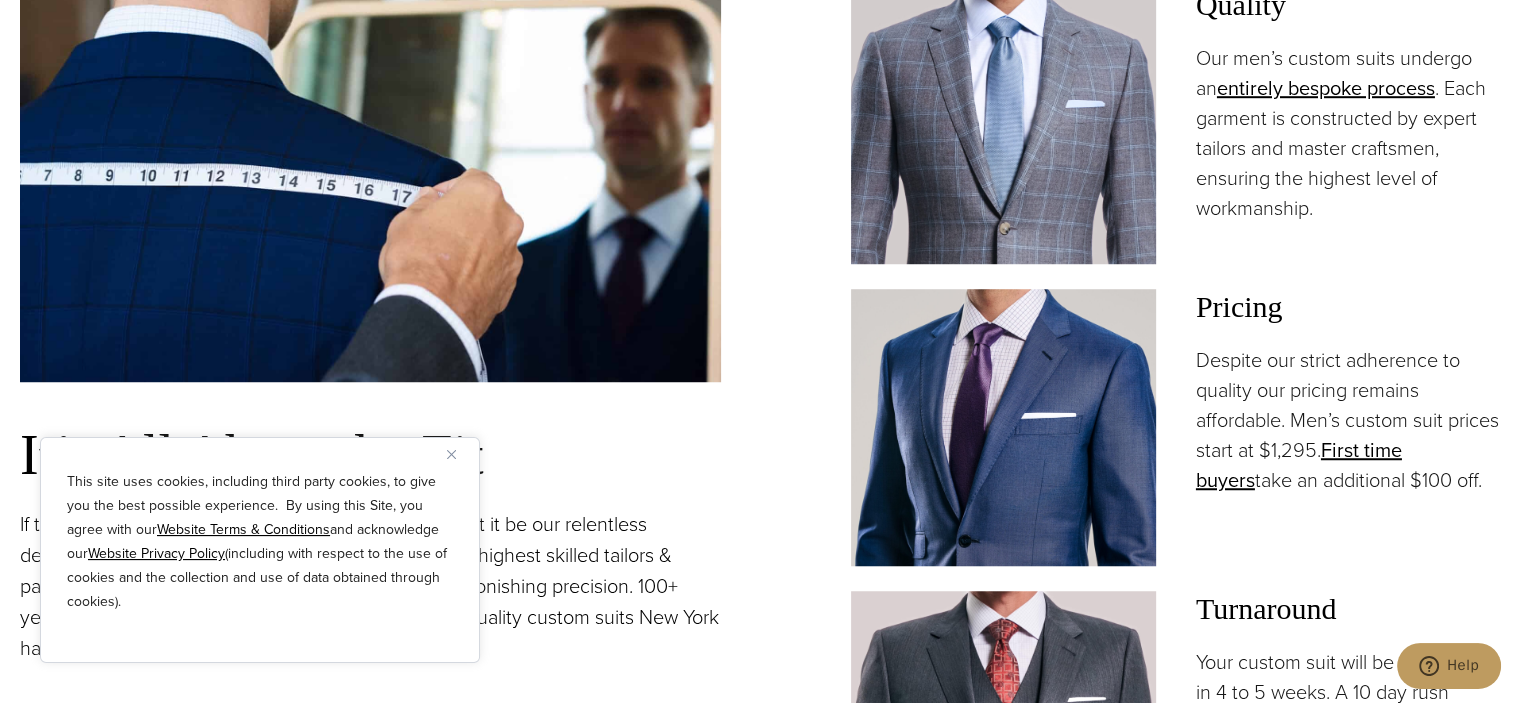 click on "It’s All About the Fit
If there is one piece of information you take from us, let it be our relentless dedication to the perfect fitting custom suit. Allow the highest skilled tailors & patternmakers to craft your bespoke garment with astonishing precision. 100+ years of experience allows us to bring you the finest quality custom suits New York has to offer.
Alan David commissions an impressive collection of custom tailors & pattern-cutters.
Quality
Our men’s custom suits undergo an  entirely bespoke process . Each garment is constructed by expert tailors and master craftsmen, ensuring the highest level of workmanship.
Pricing
Despite our strict adherence to quality our pricing remains affordable. Men’s custom suit prices start at $1,295.  First time buyers  take an additional $100 off.
Turnaround" at bounding box center [760, 345] 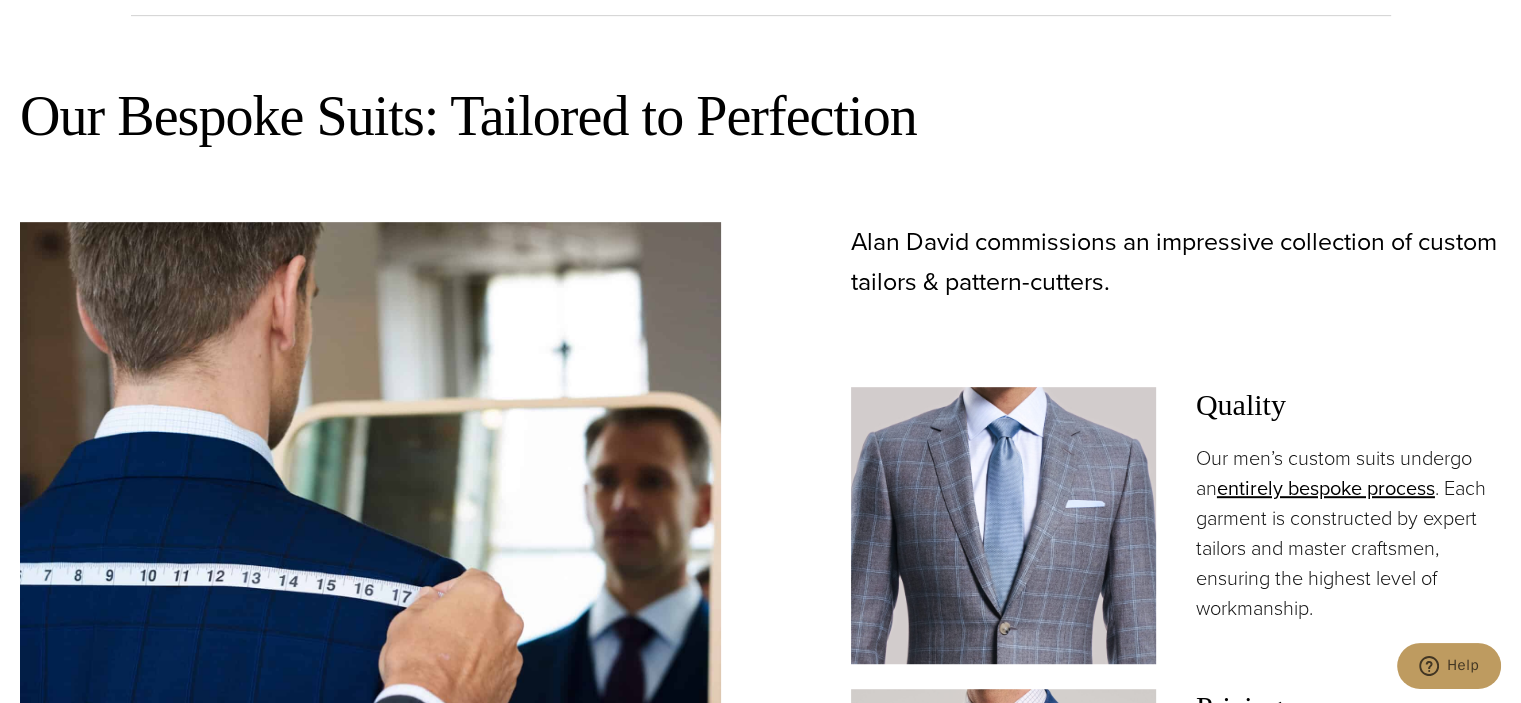 scroll, scrollTop: 0, scrollLeft: 0, axis: both 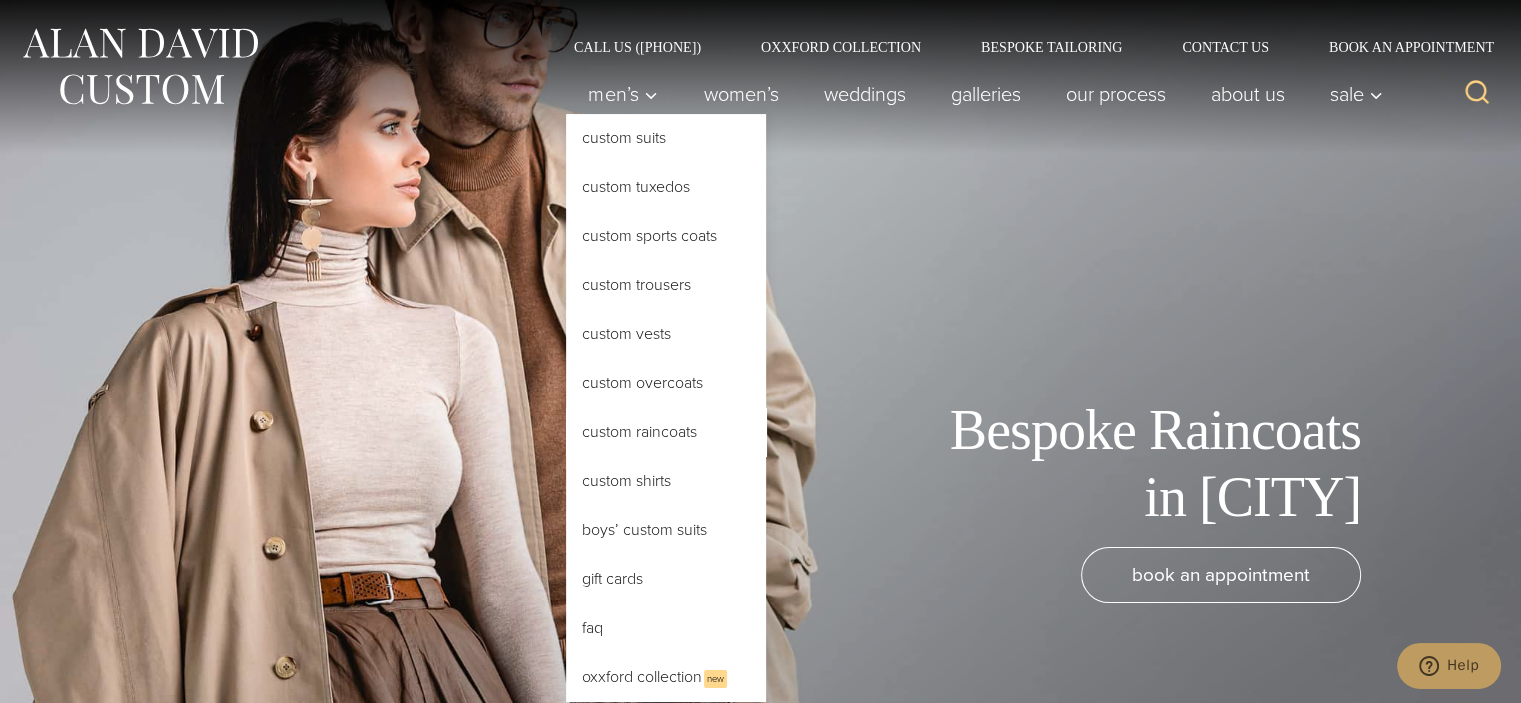 click on "Custom Raincoats" at bounding box center [666, 432] 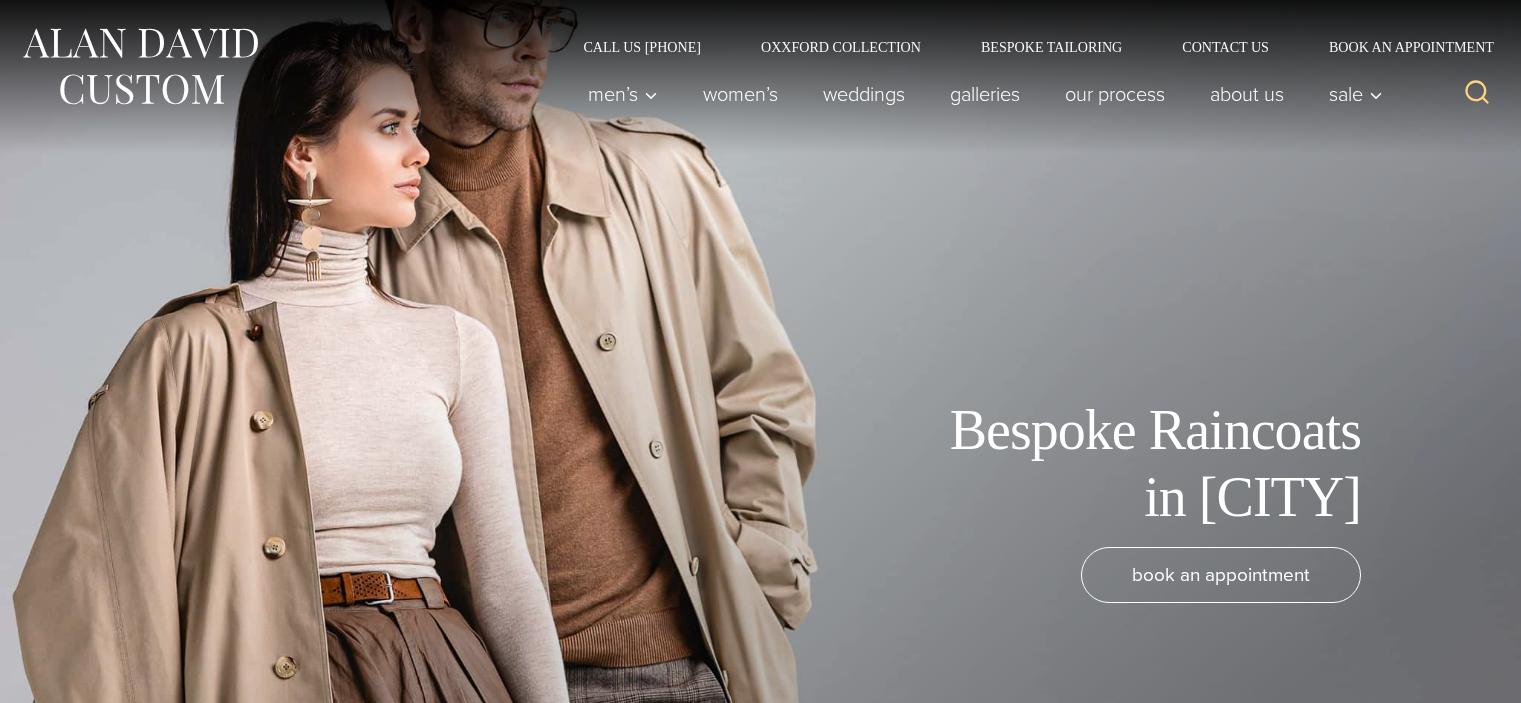 scroll, scrollTop: 0, scrollLeft: 0, axis: both 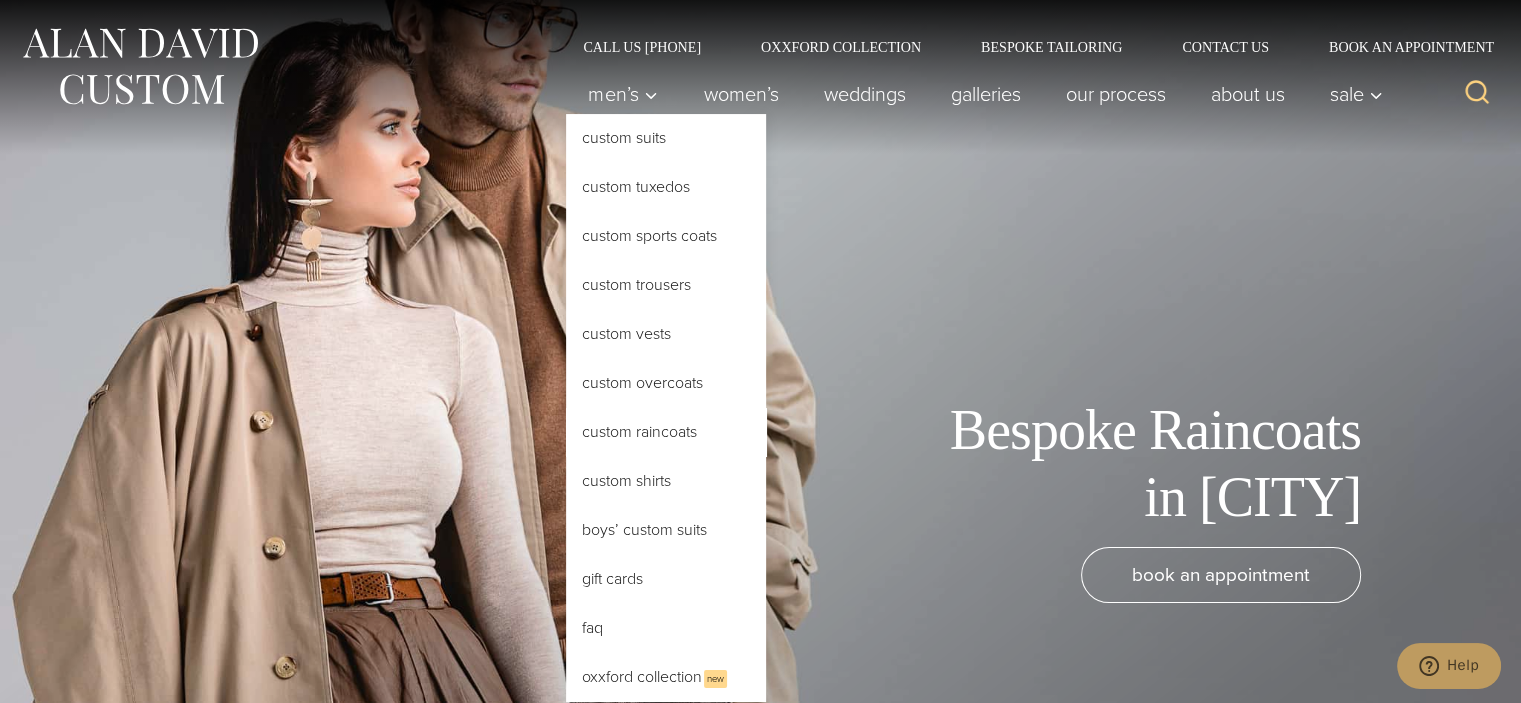 click on "Custom Raincoats" at bounding box center [666, 432] 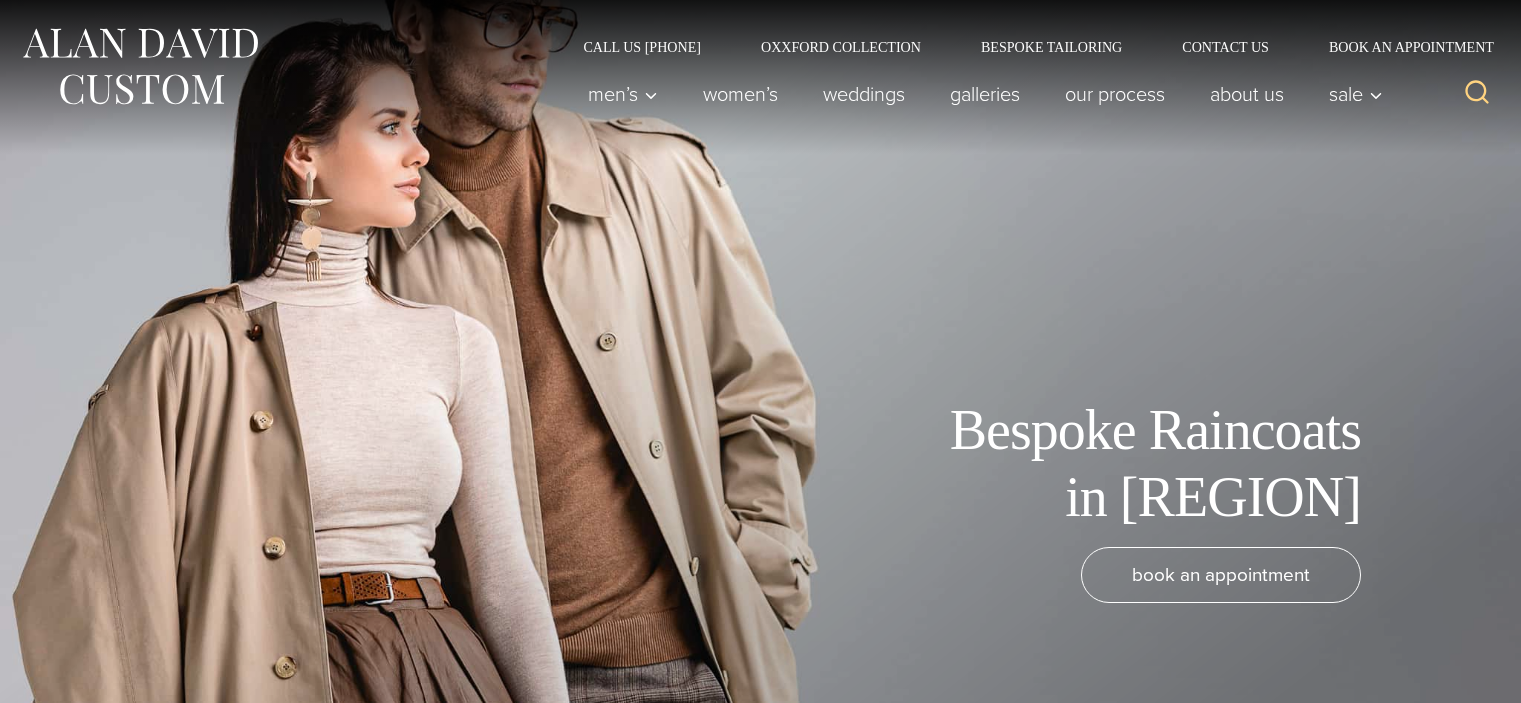 scroll, scrollTop: 0, scrollLeft: 0, axis: both 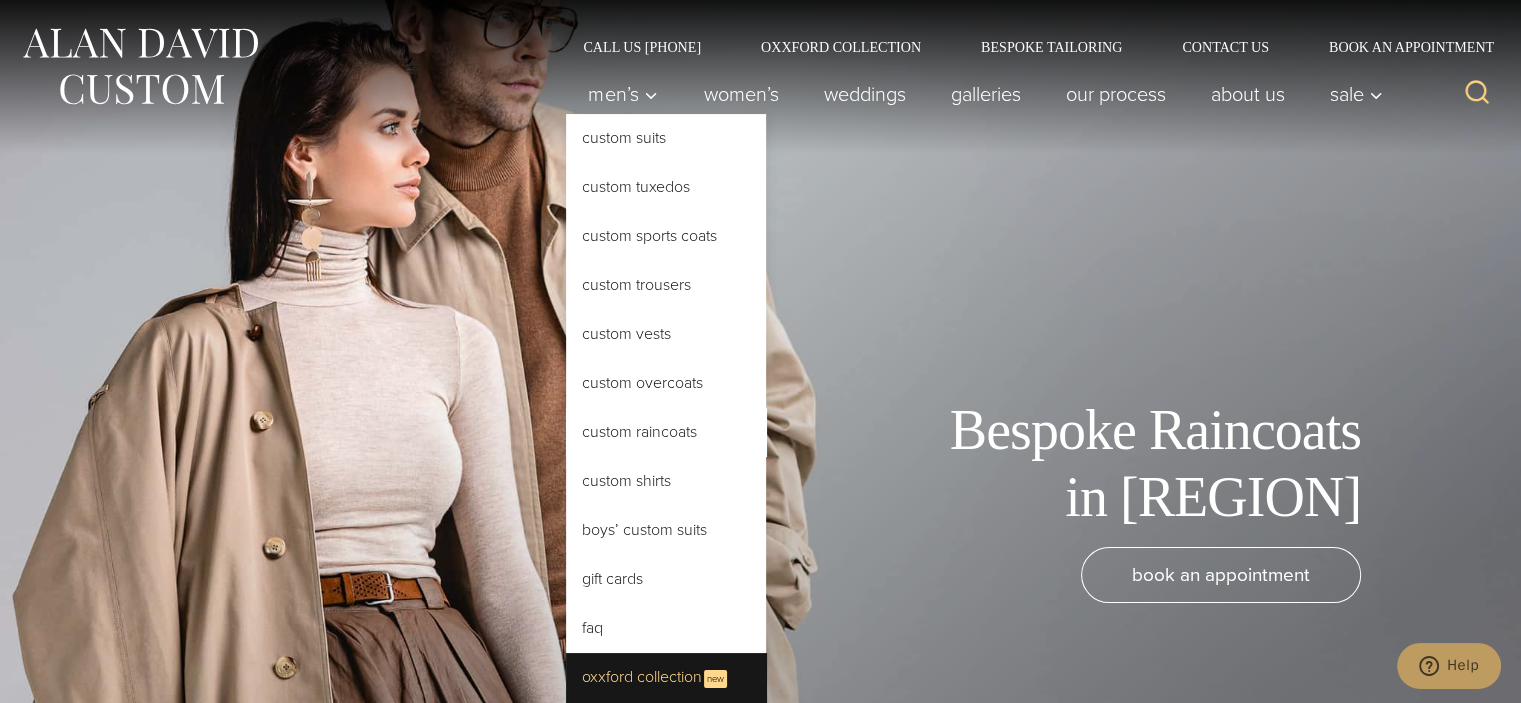 click on "Oxxford Collection New" at bounding box center (666, 677) 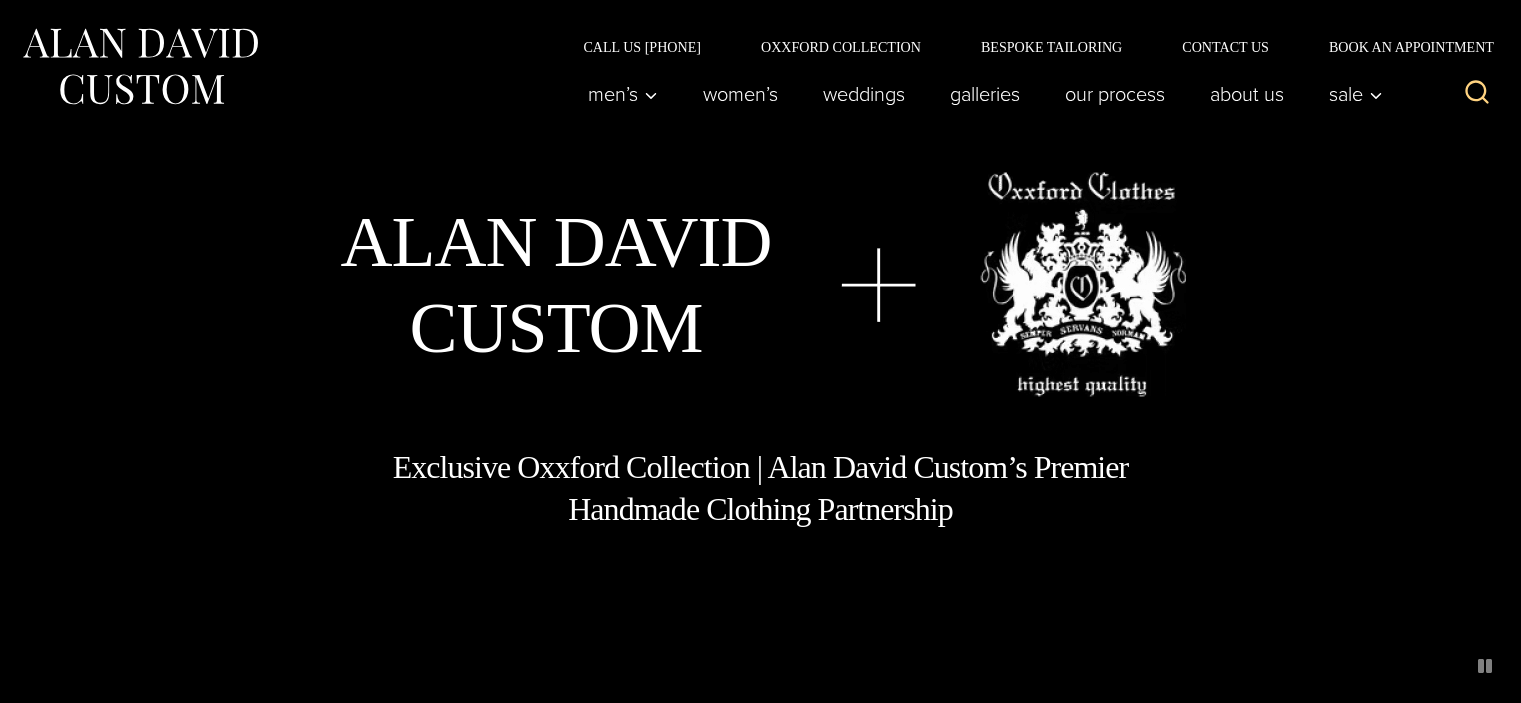 scroll, scrollTop: 0, scrollLeft: 0, axis: both 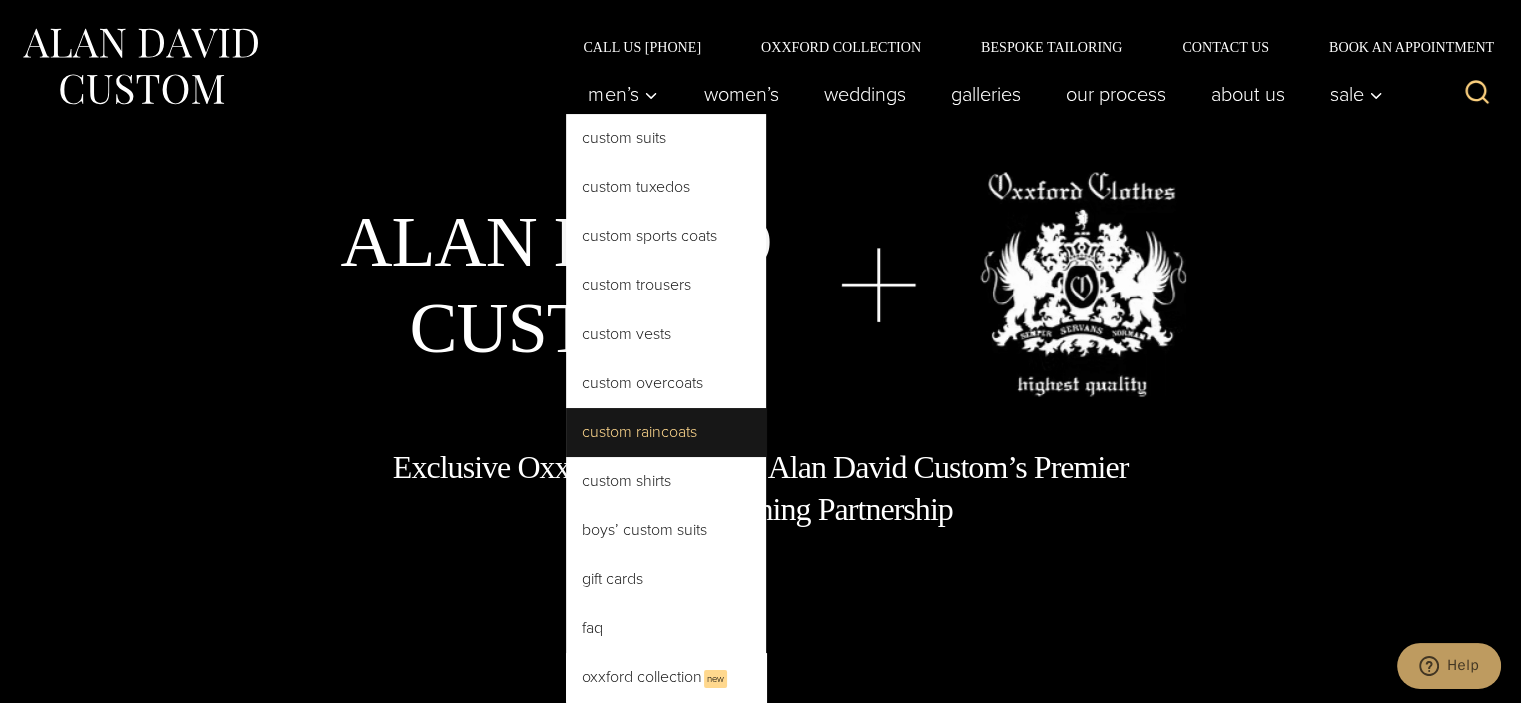 click on "Custom Raincoats" at bounding box center (666, 432) 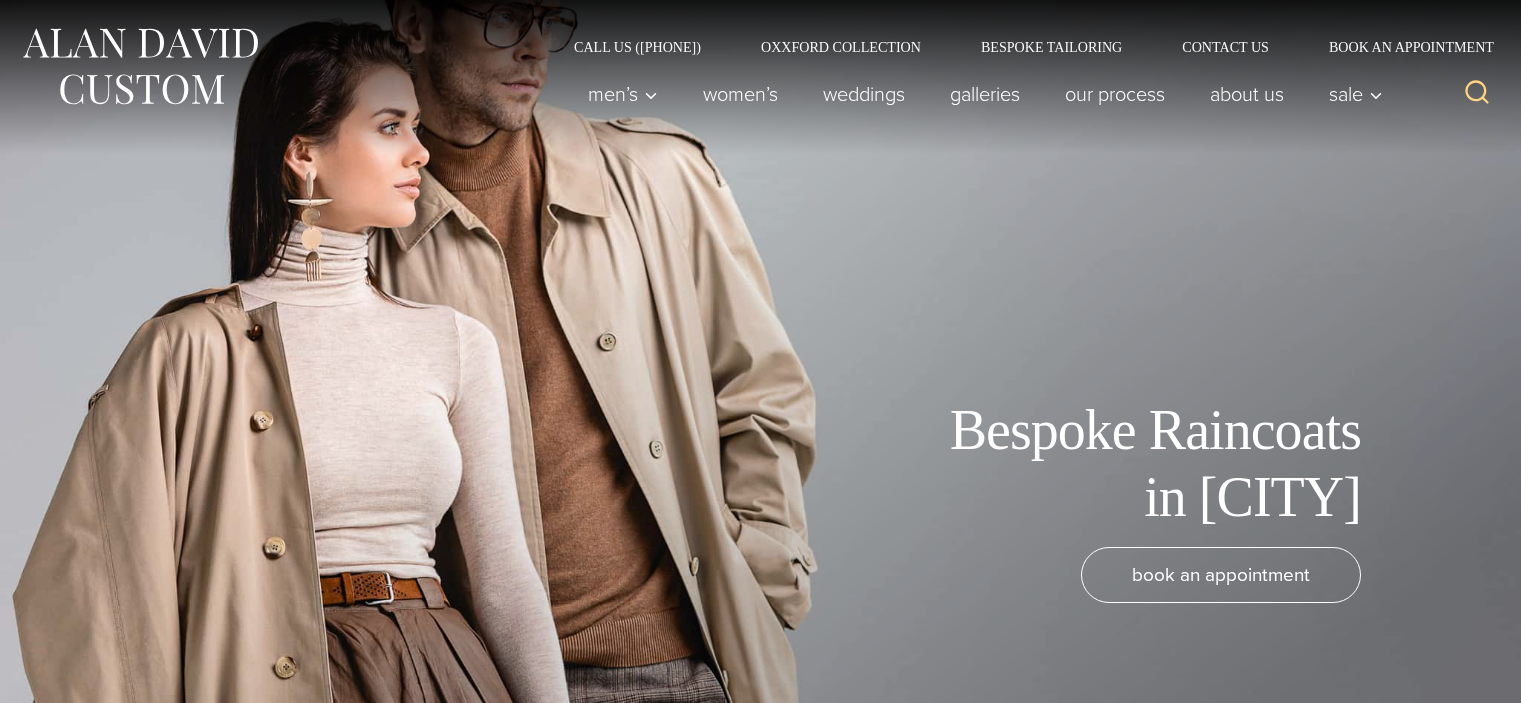 scroll, scrollTop: 0, scrollLeft: 0, axis: both 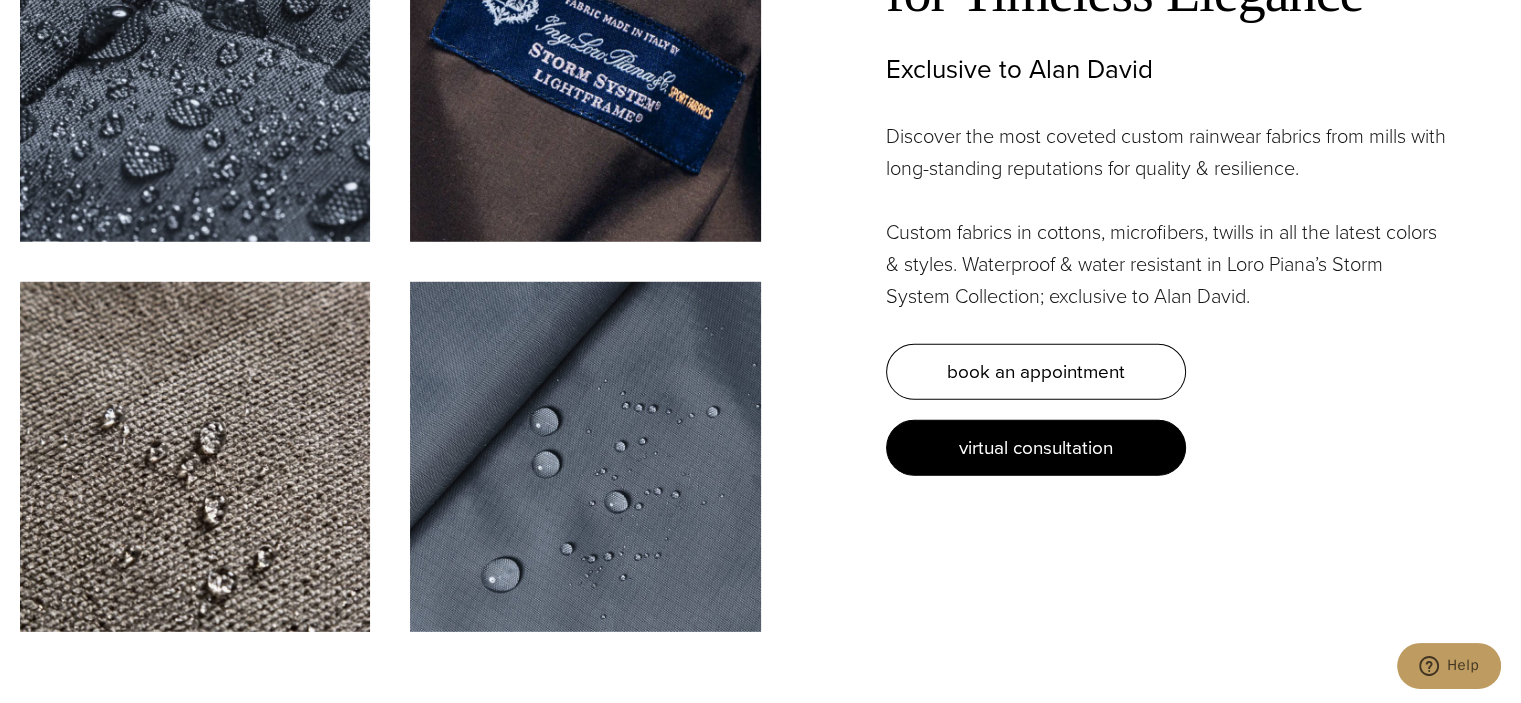 click on "virtual consultation" at bounding box center [1036, 447] 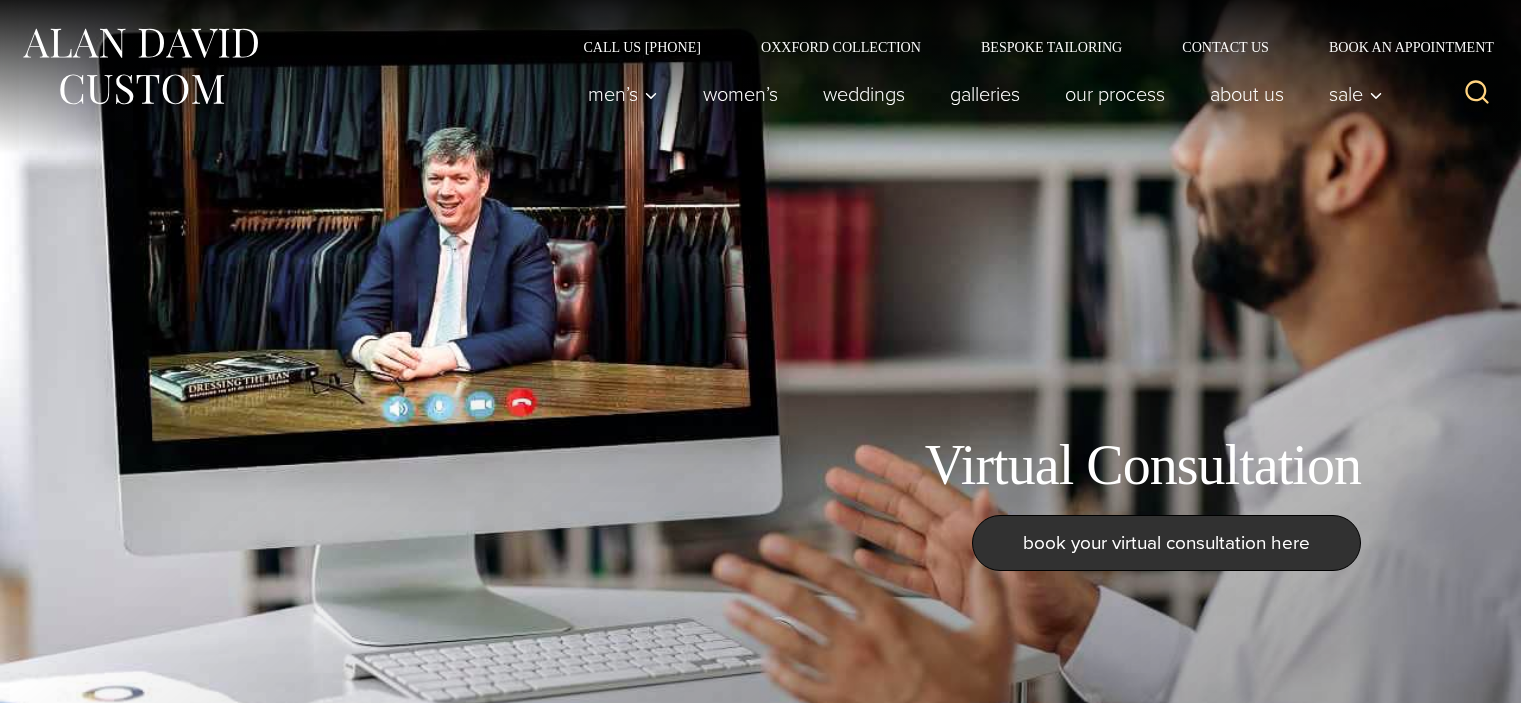 scroll, scrollTop: 0, scrollLeft: 0, axis: both 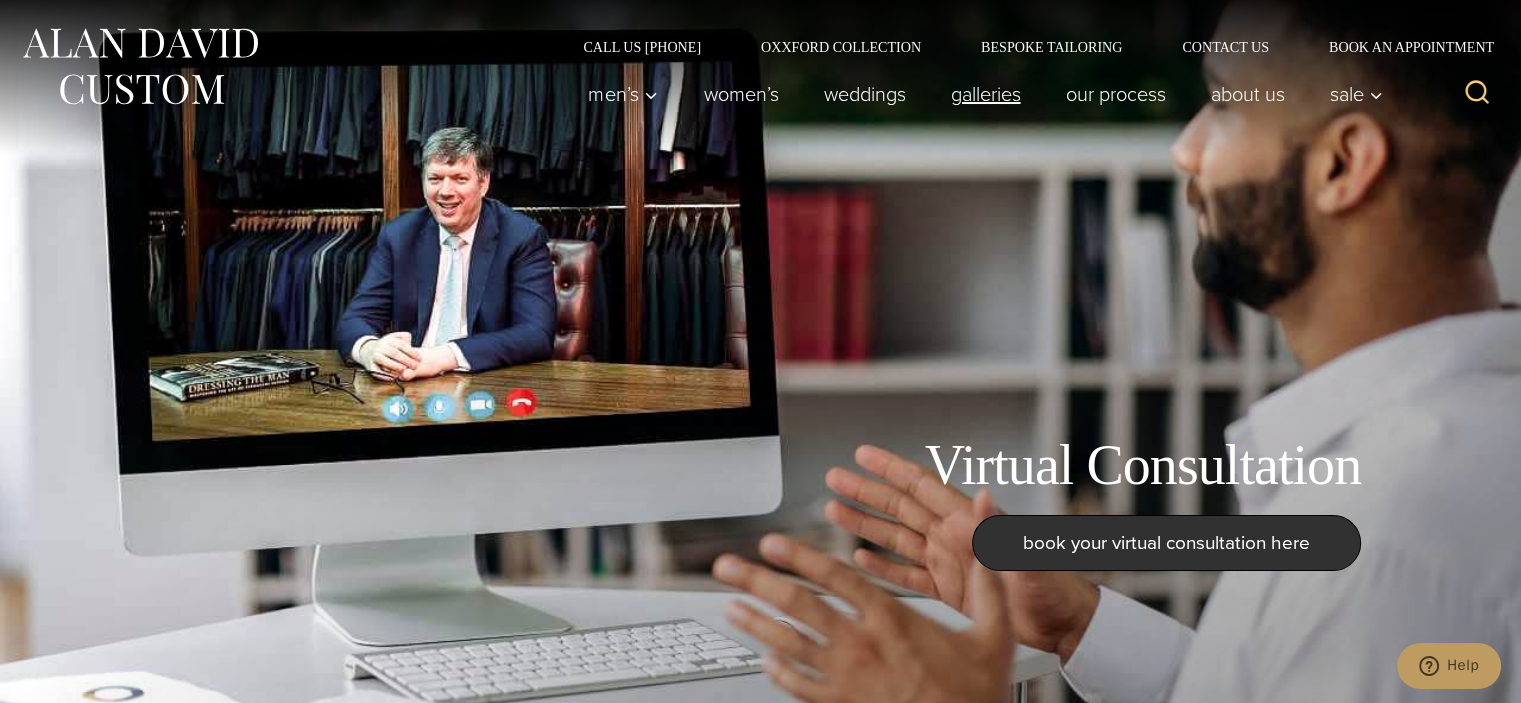 click on "Galleries" at bounding box center (985, 94) 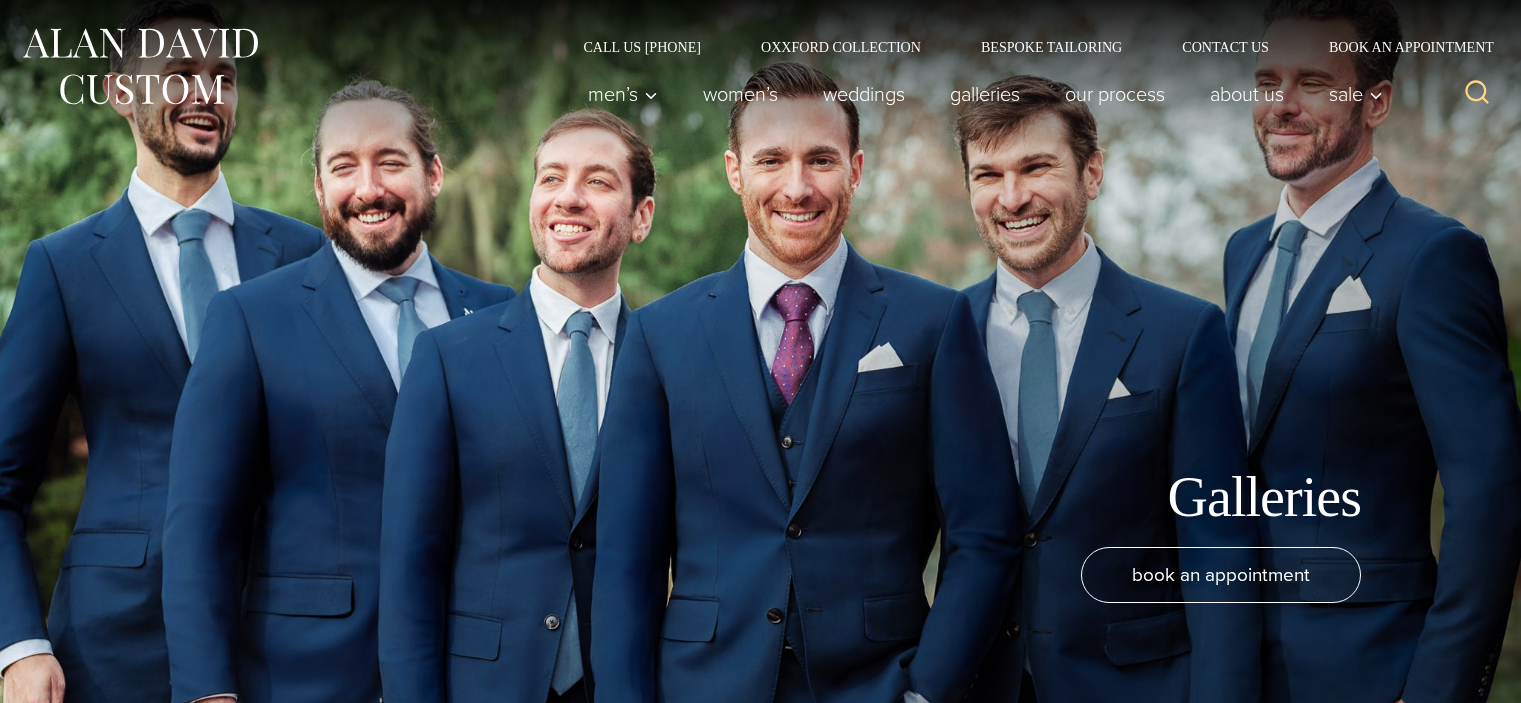 scroll, scrollTop: 0, scrollLeft: 0, axis: both 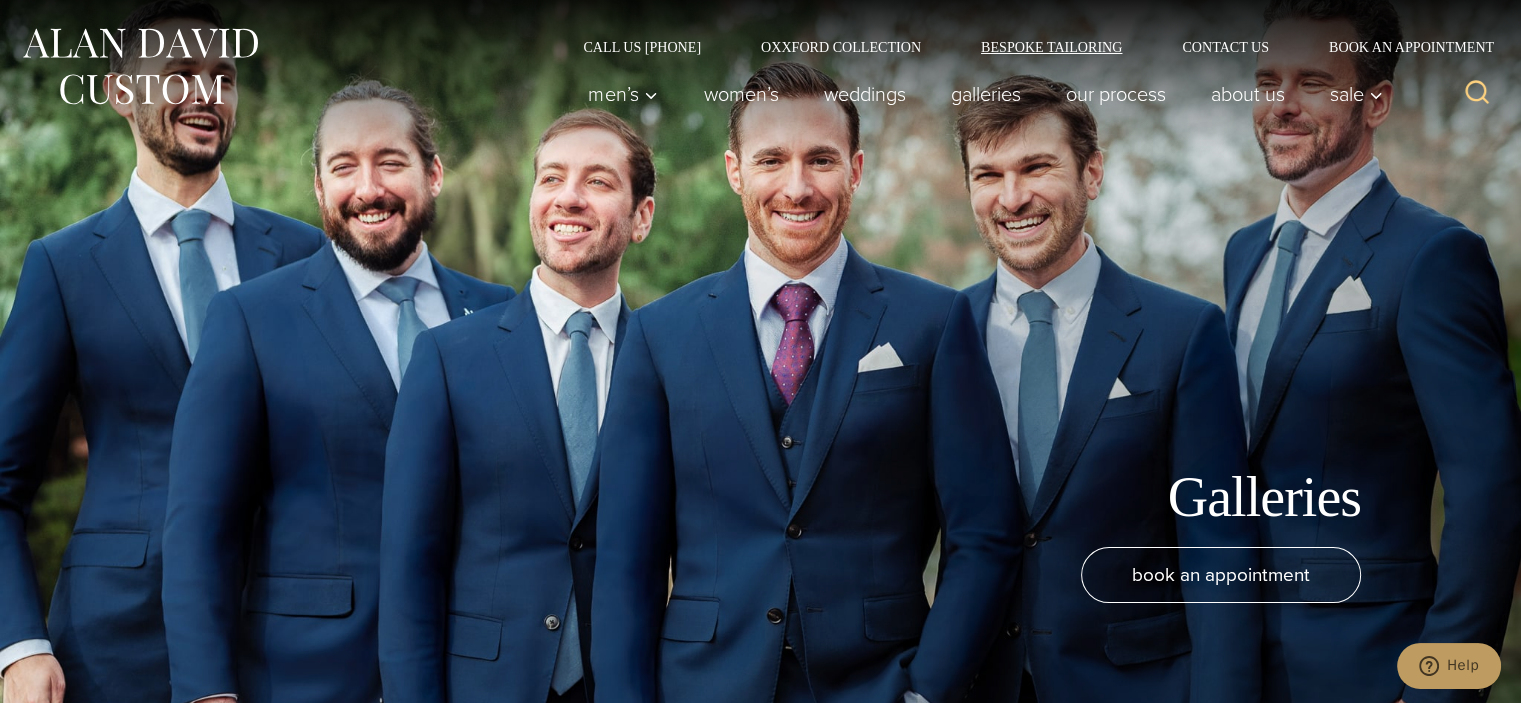 click on "Bespoke Tailoring" at bounding box center (1051, 47) 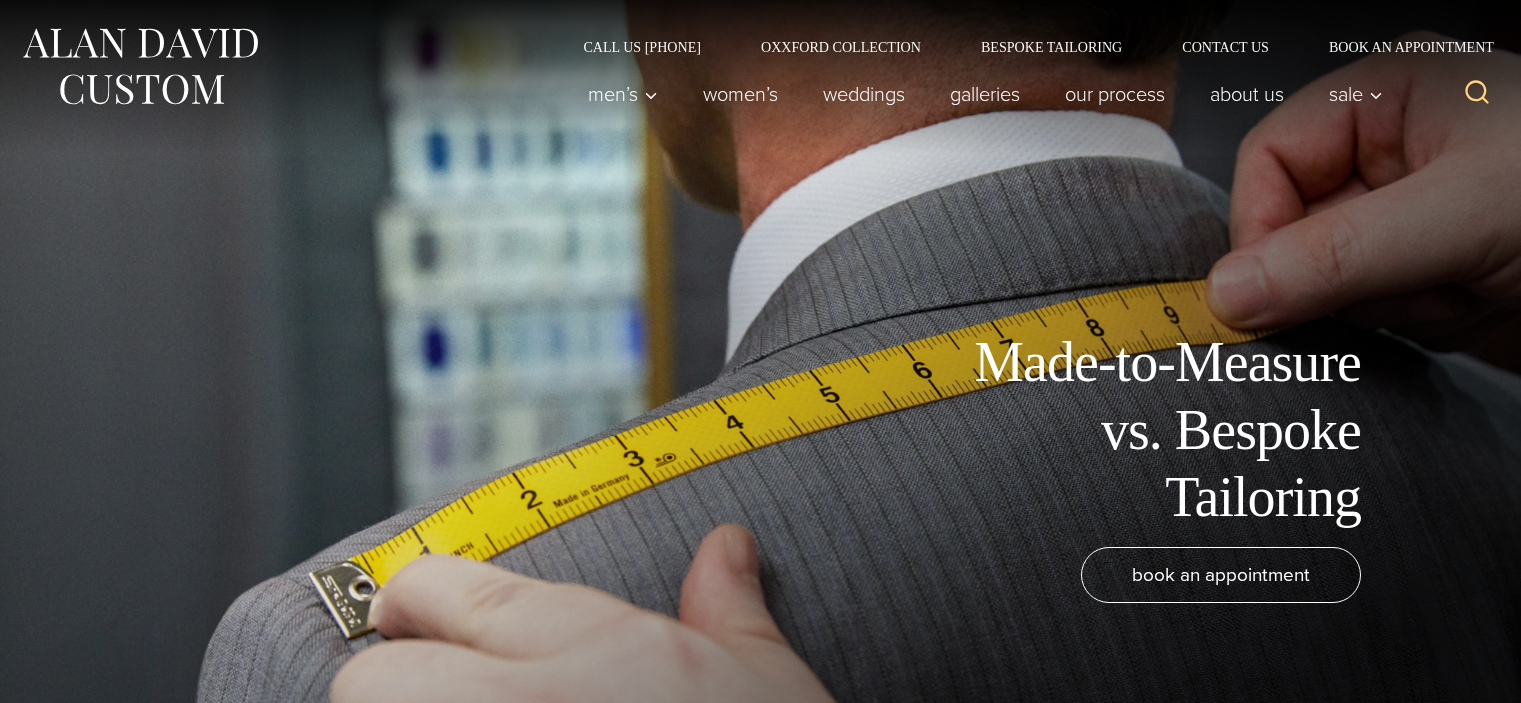 scroll, scrollTop: 0, scrollLeft: 0, axis: both 